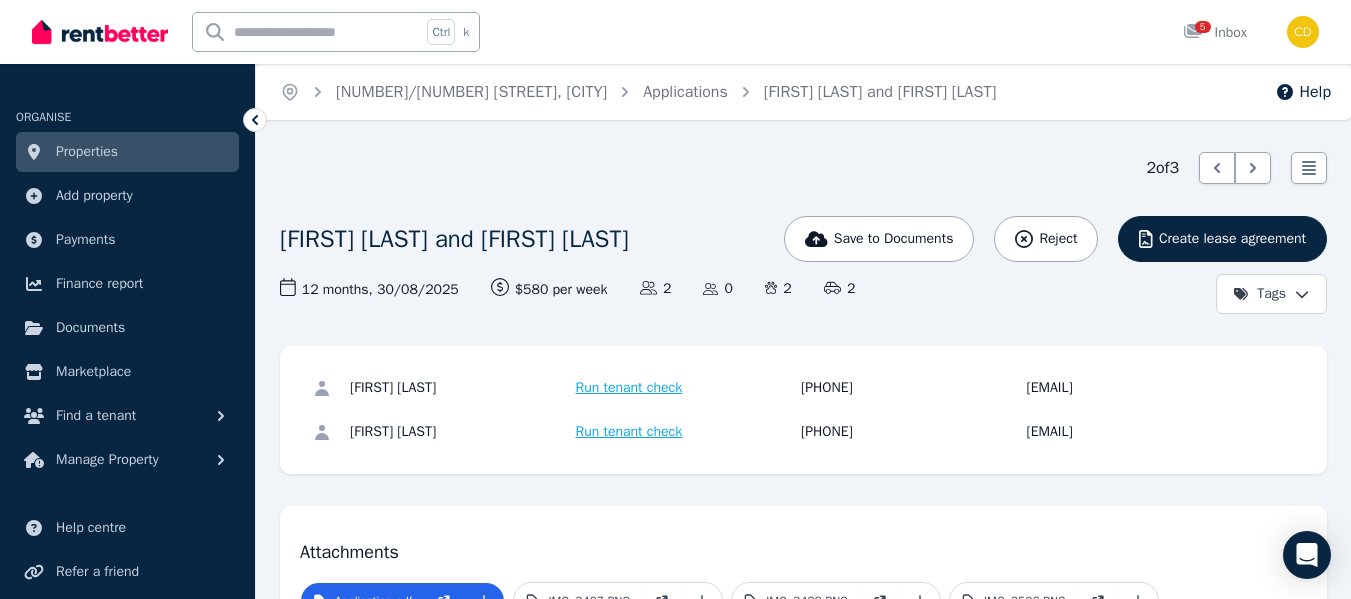 scroll, scrollTop: 104, scrollLeft: 0, axis: vertical 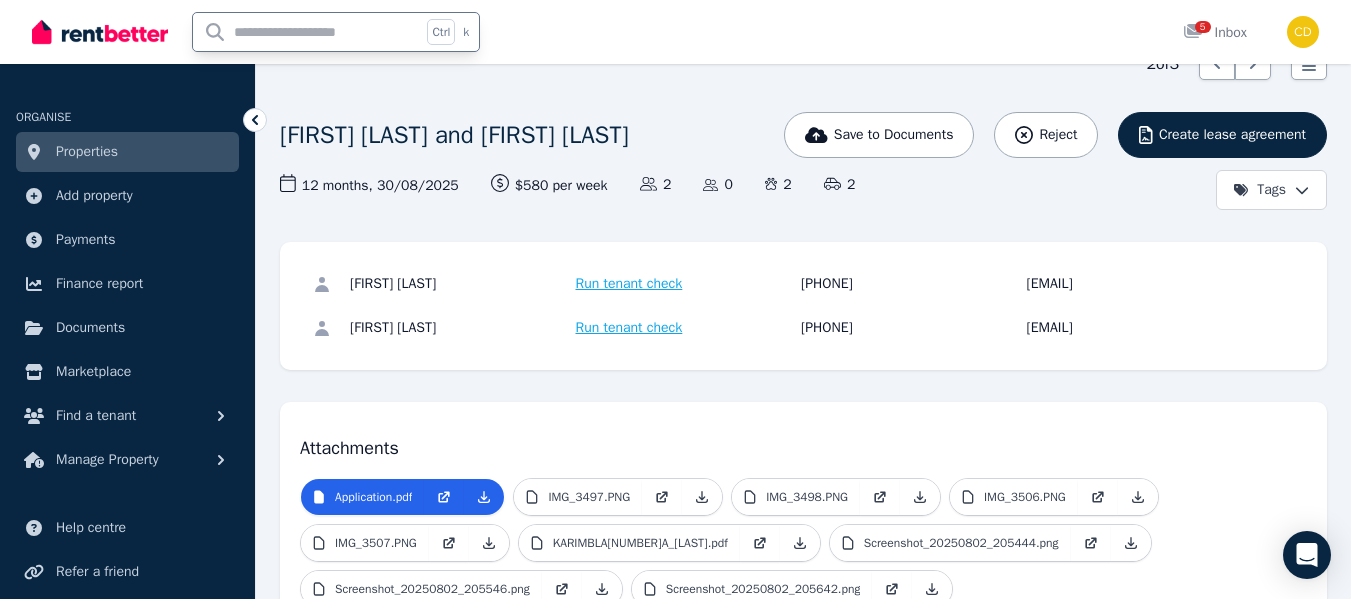 drag, startPoint x: 0, startPoint y: 0, endPoint x: 299, endPoint y: 41, distance: 301.79794 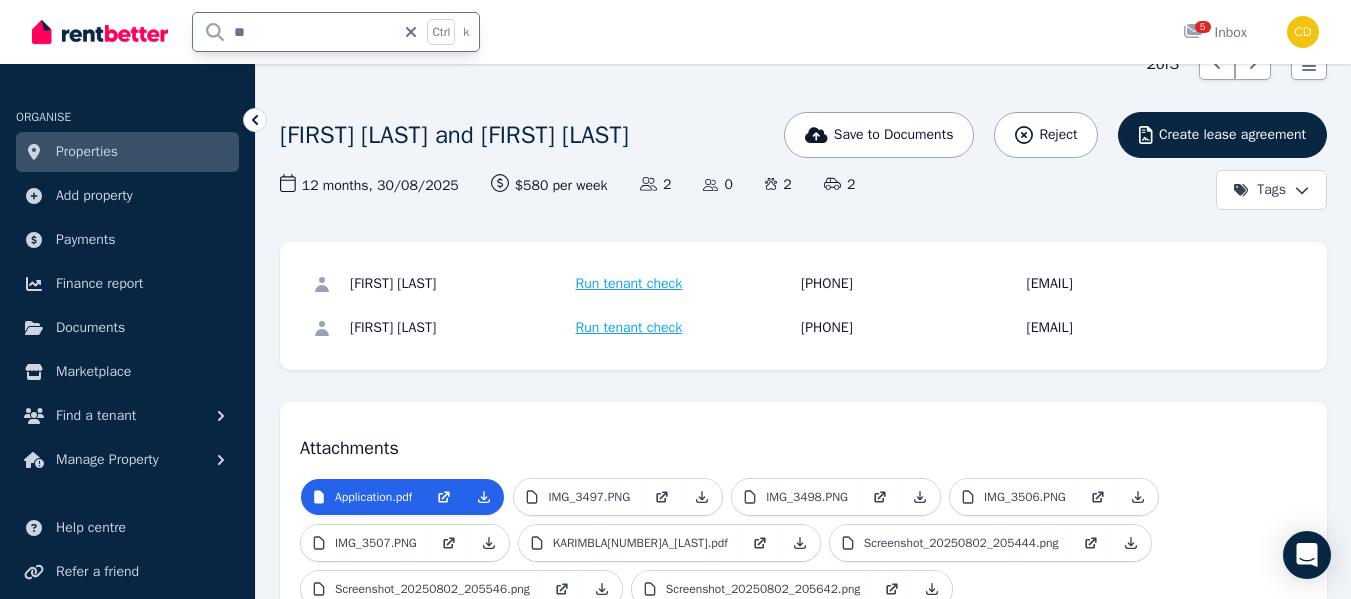 type on "***" 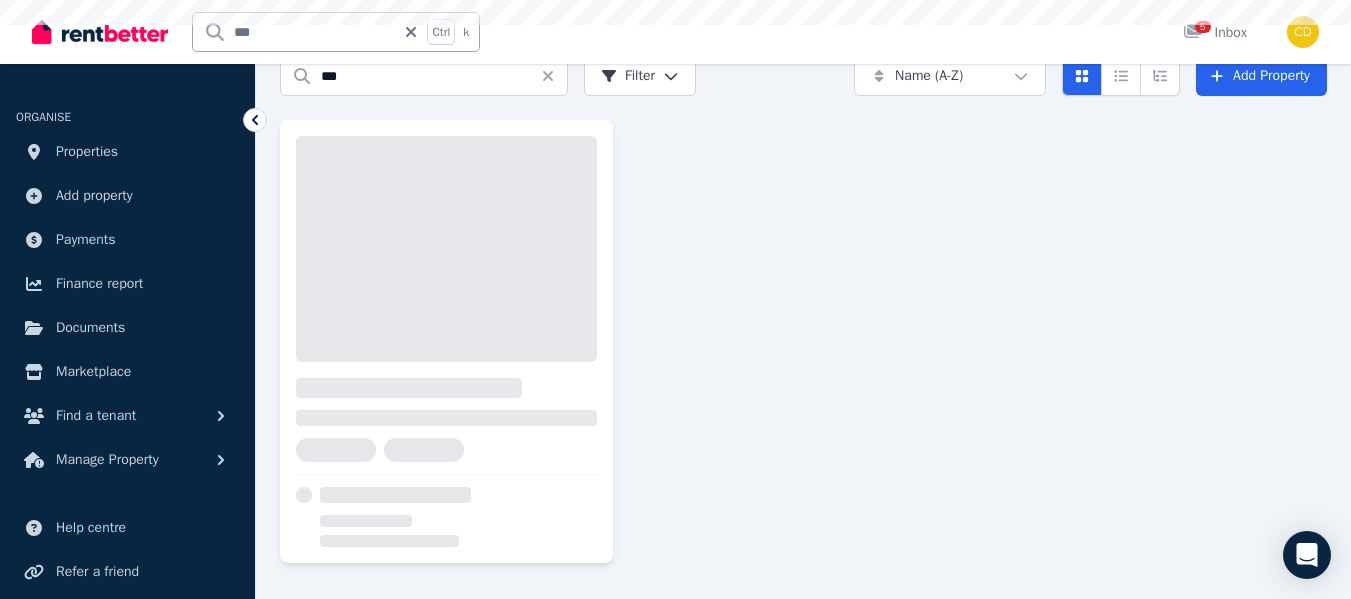 scroll, scrollTop: 0, scrollLeft: 0, axis: both 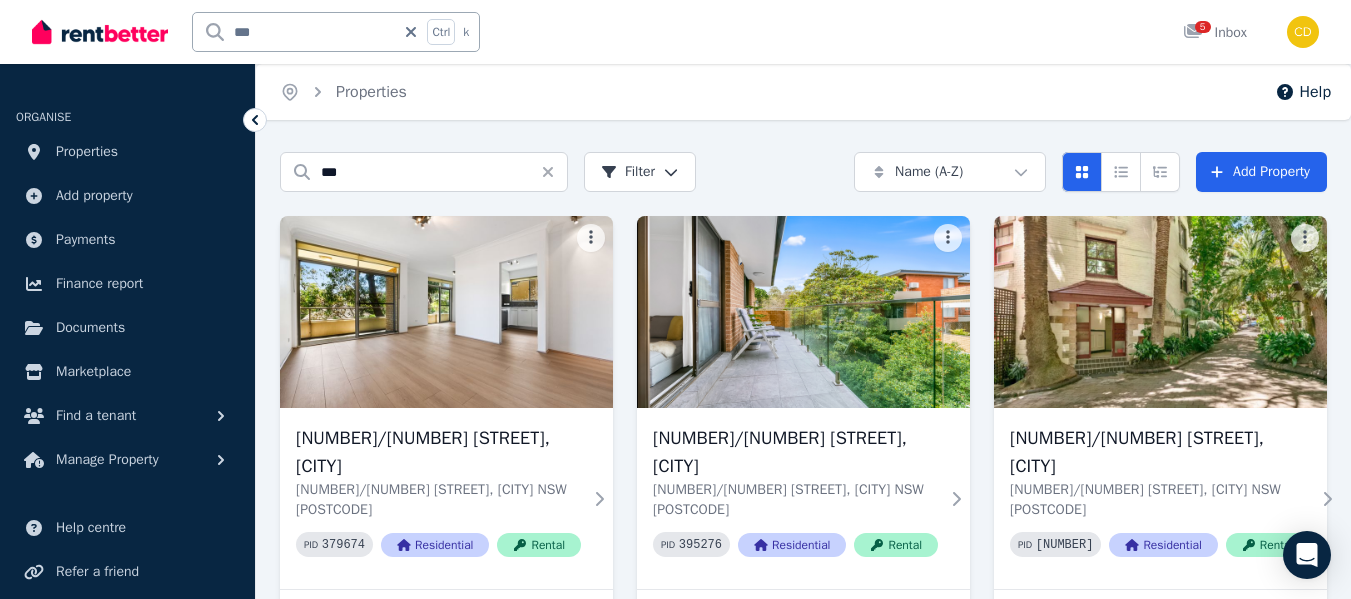 click on "Help" at bounding box center [1303, 92] 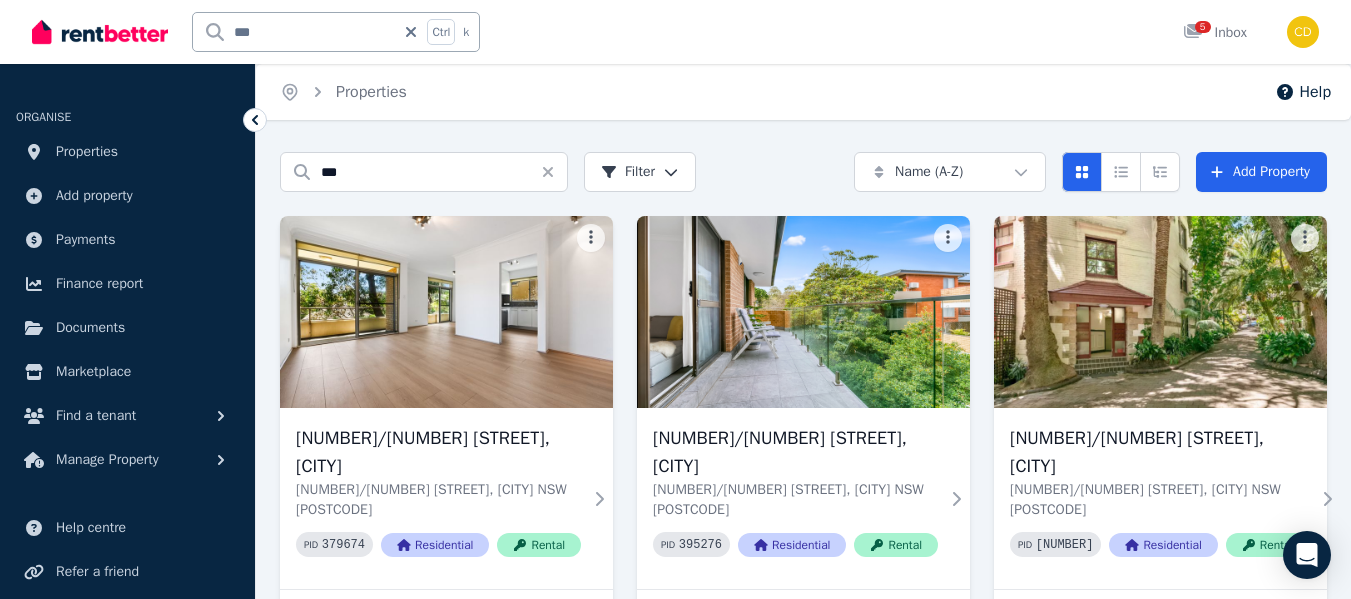 click on "Help" at bounding box center [1303, 92] 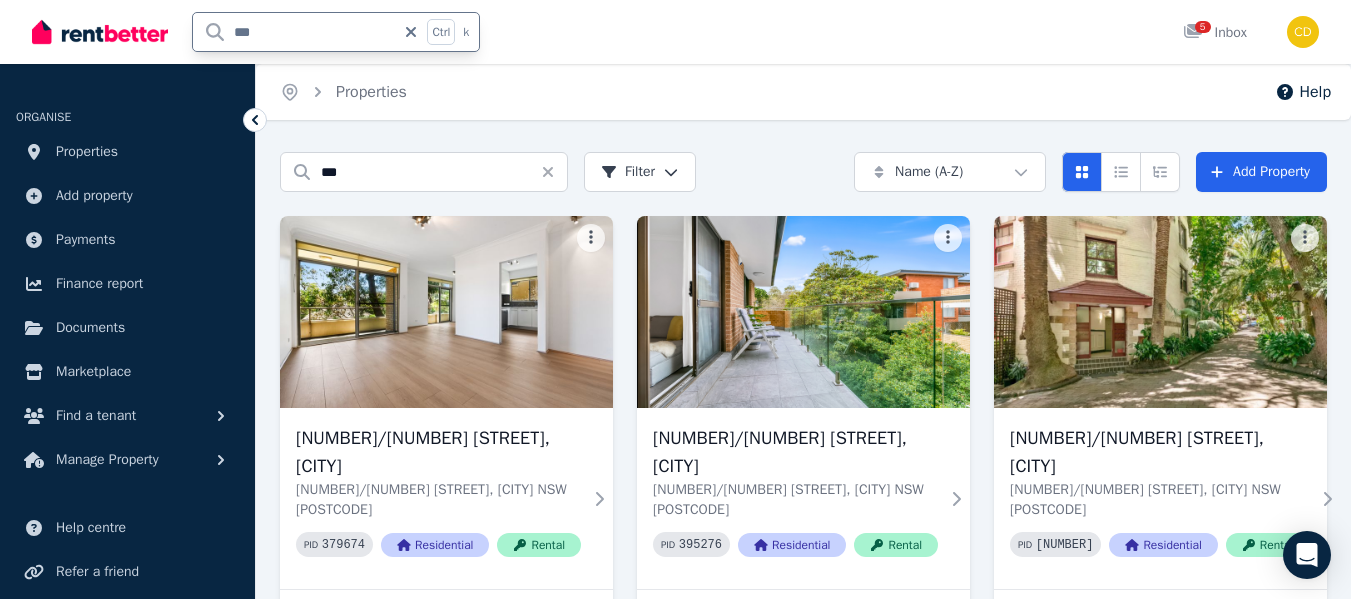 click on "***" at bounding box center [294, 32] 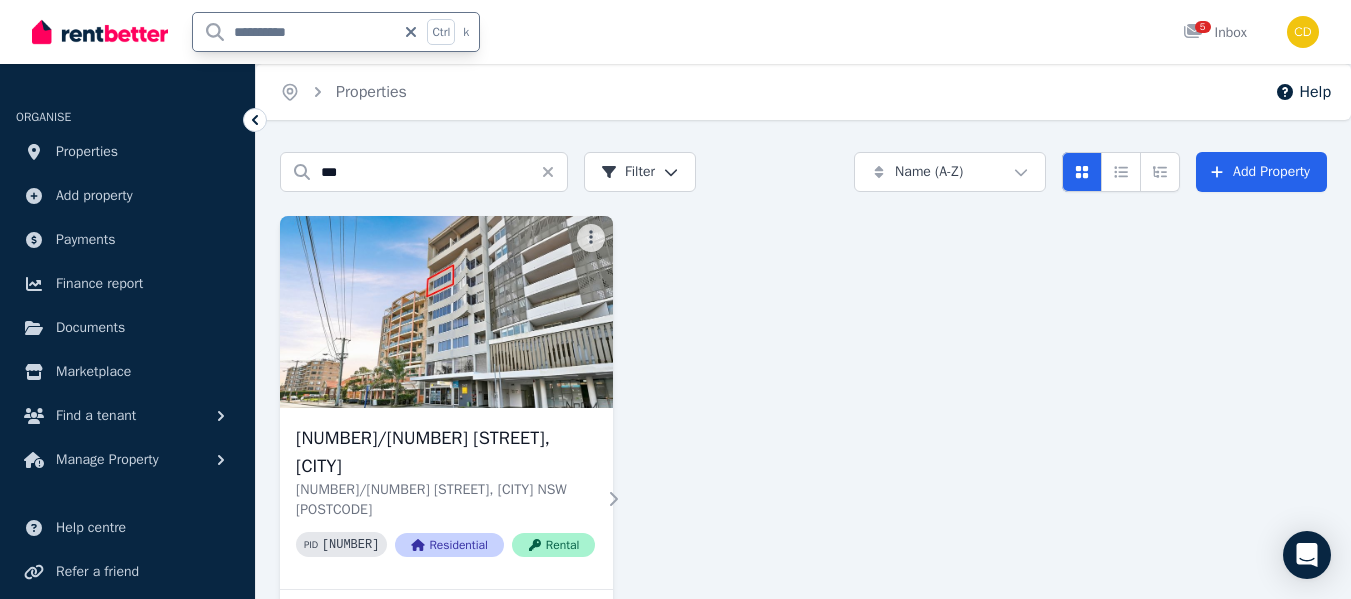 click on "**********" at bounding box center (294, 32) 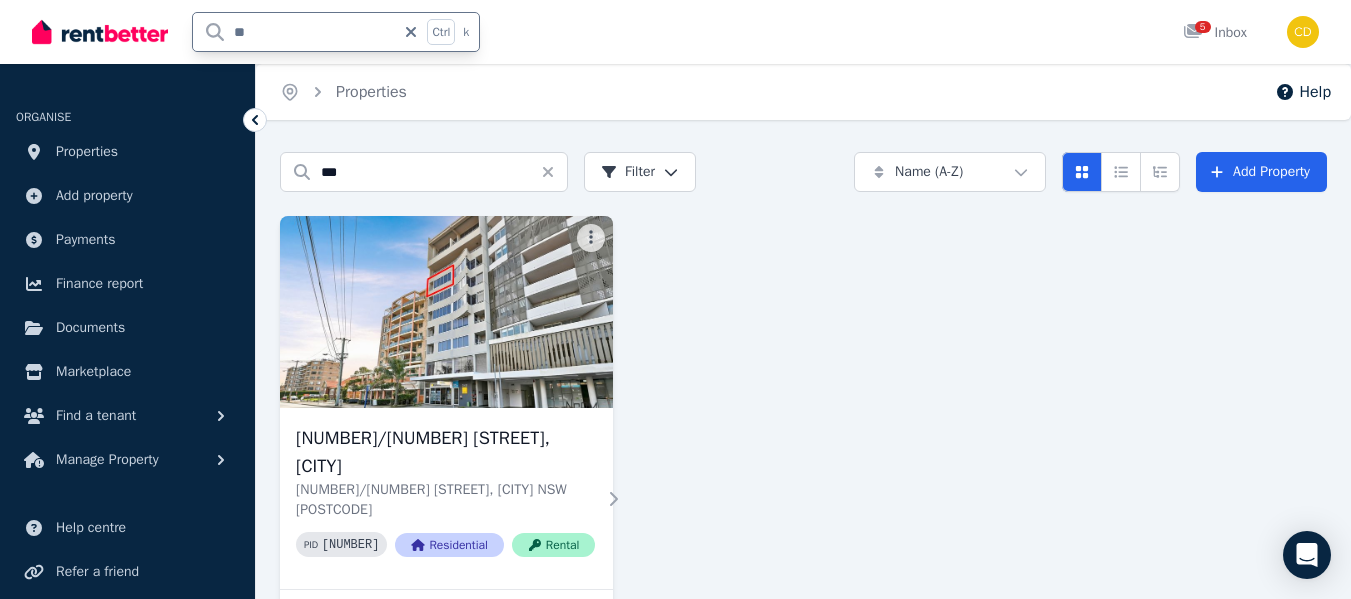 type on "*" 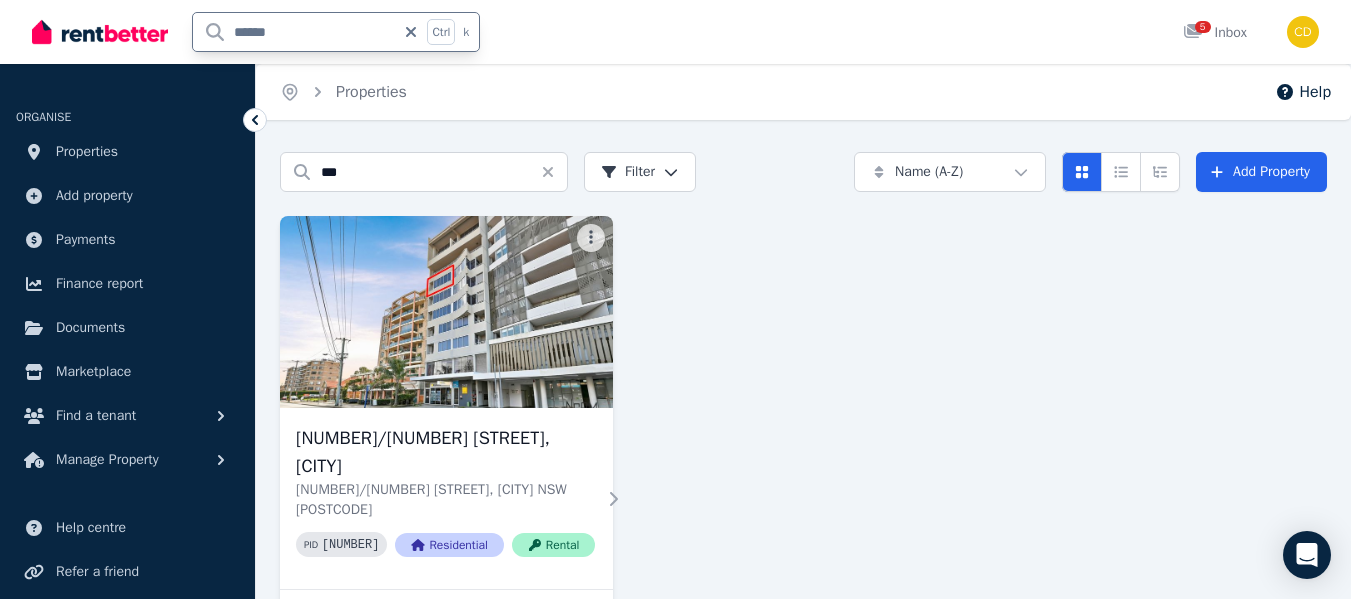 type on "******" 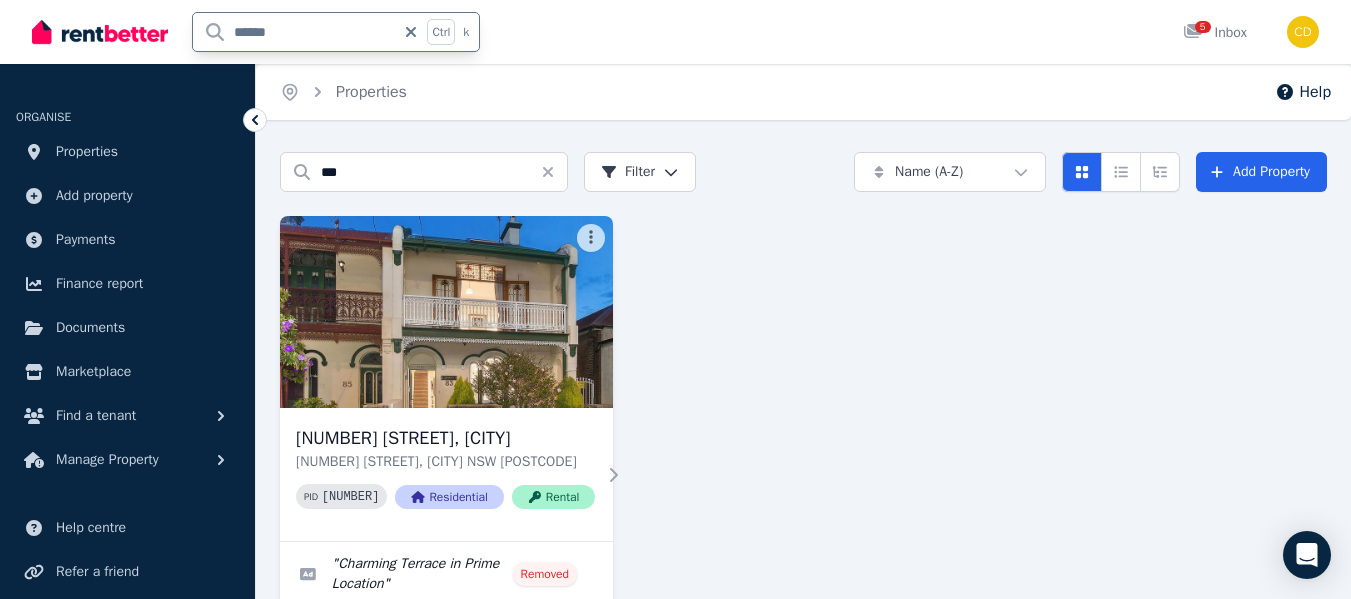 scroll, scrollTop: 112, scrollLeft: 0, axis: vertical 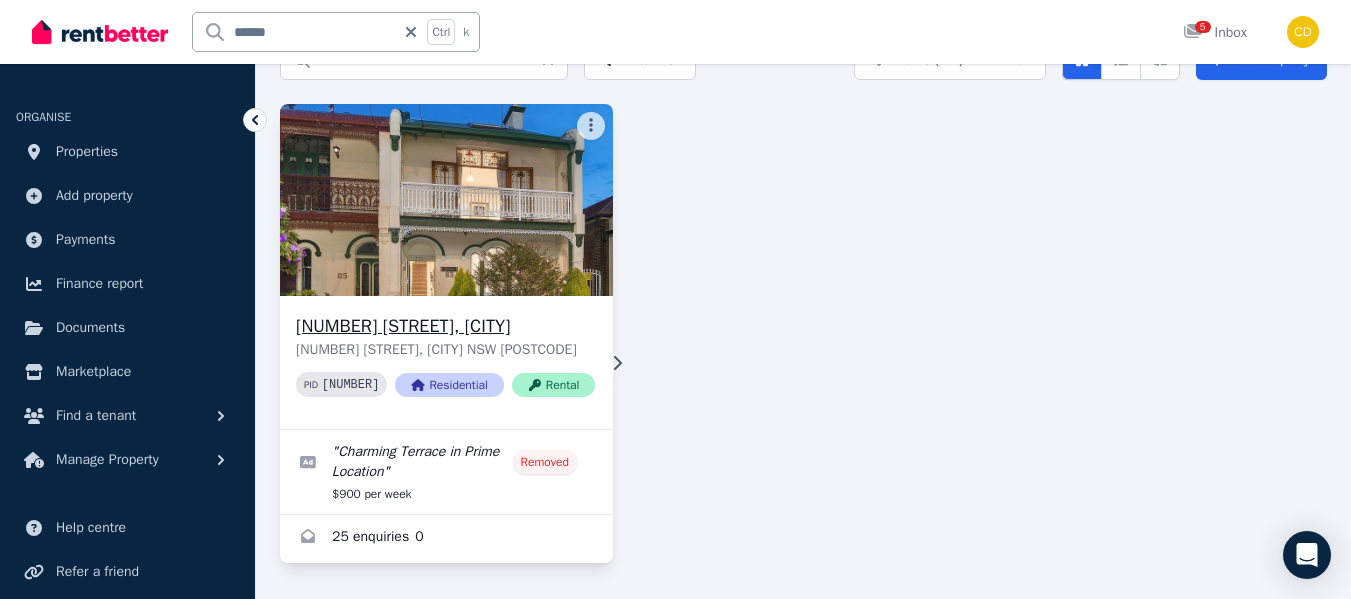 click on "[NUMBER] [STREET], [CITY]" at bounding box center (445, 326) 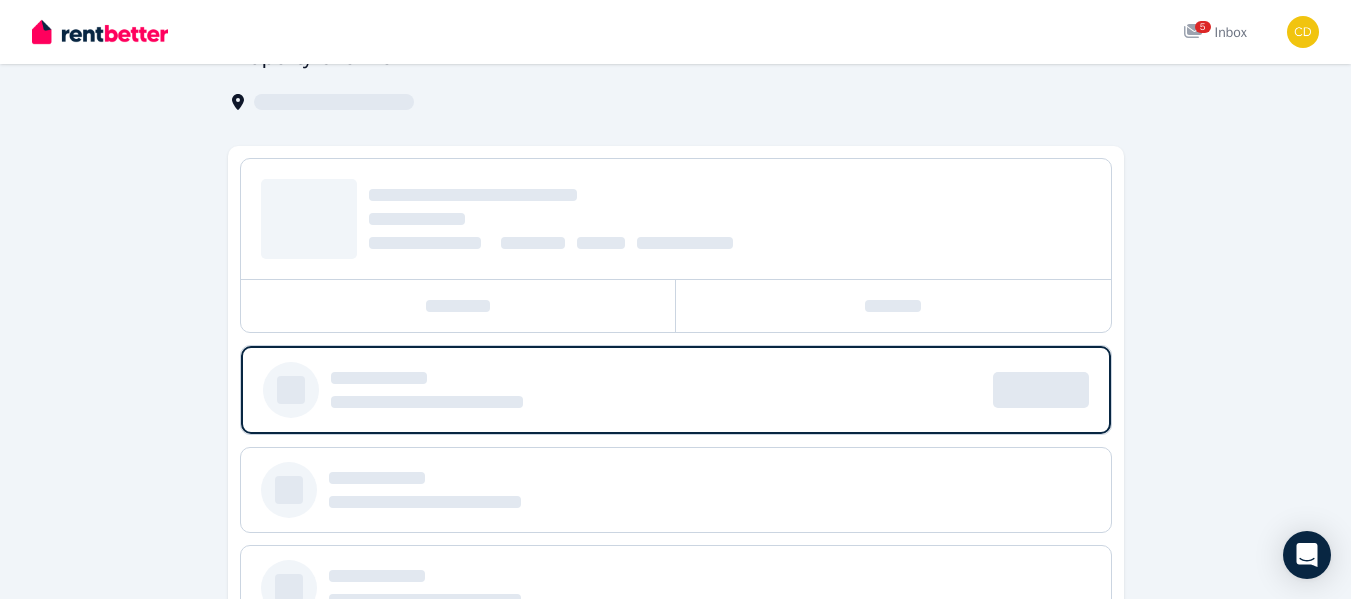 scroll, scrollTop: 0, scrollLeft: 0, axis: both 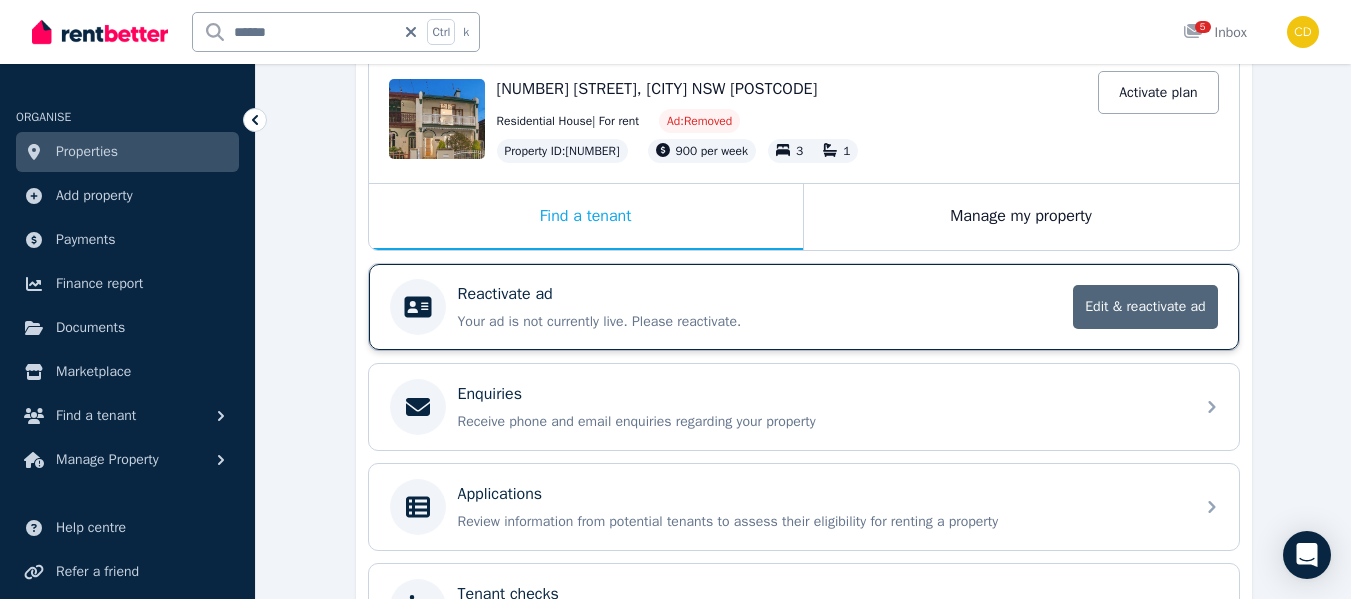 click on "Edit & reactivate ad" at bounding box center [1145, 307] 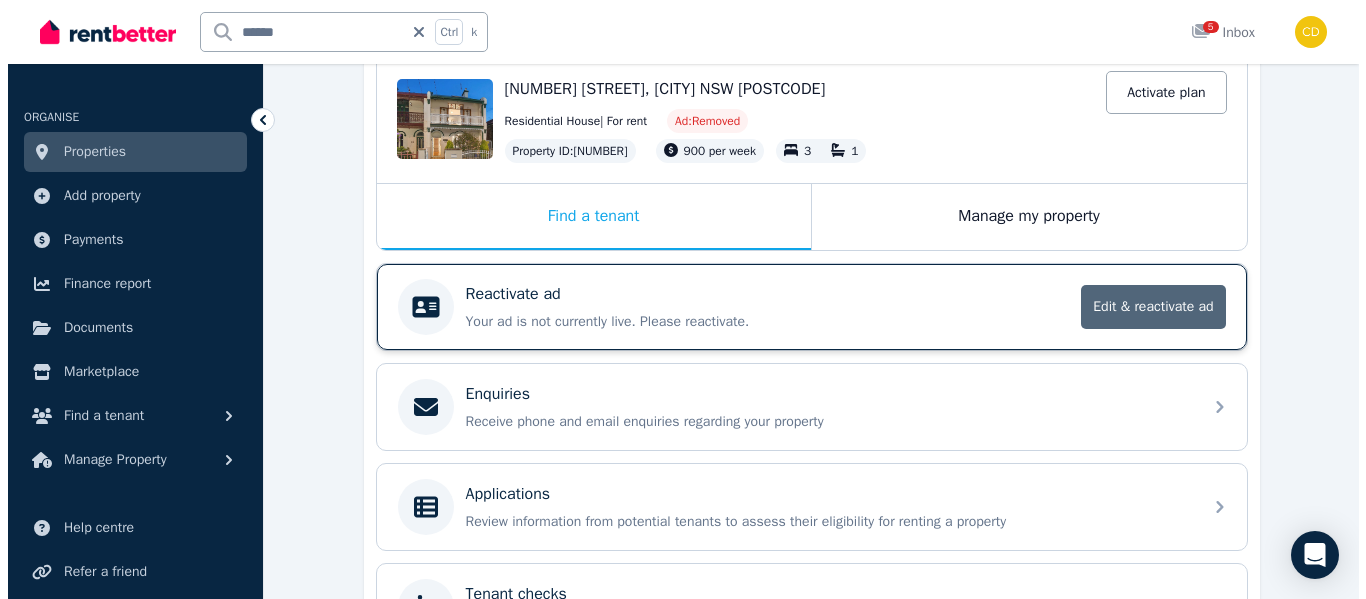 scroll, scrollTop: 0, scrollLeft: 0, axis: both 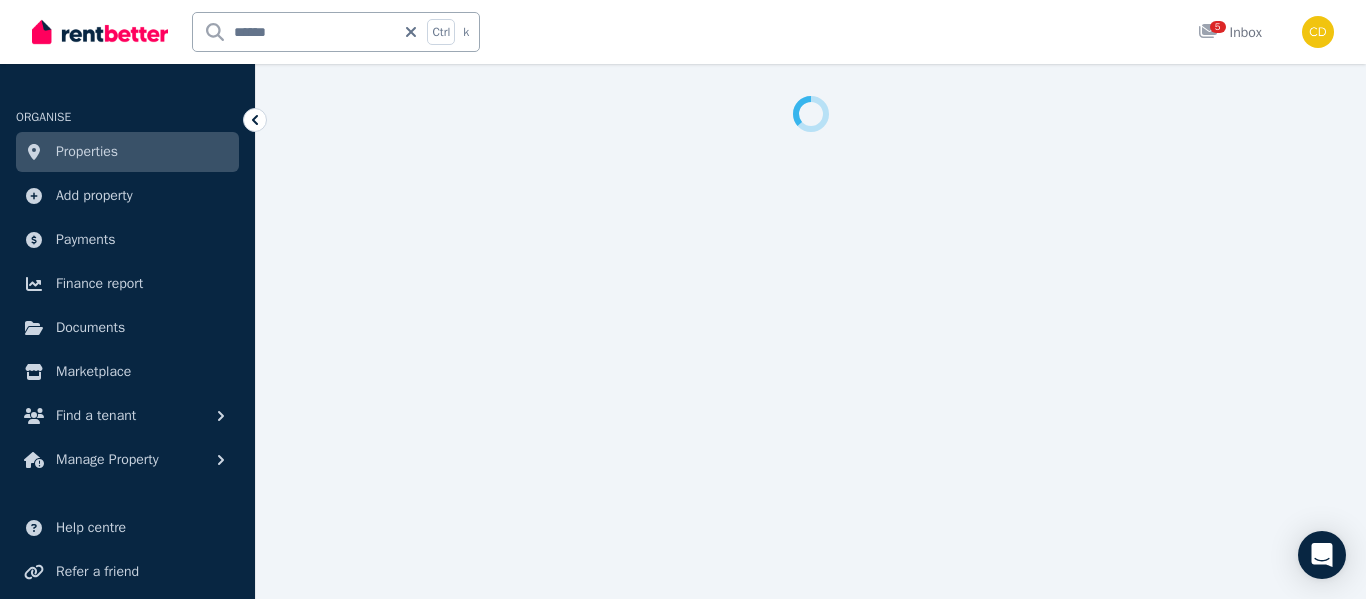 select on "**********" 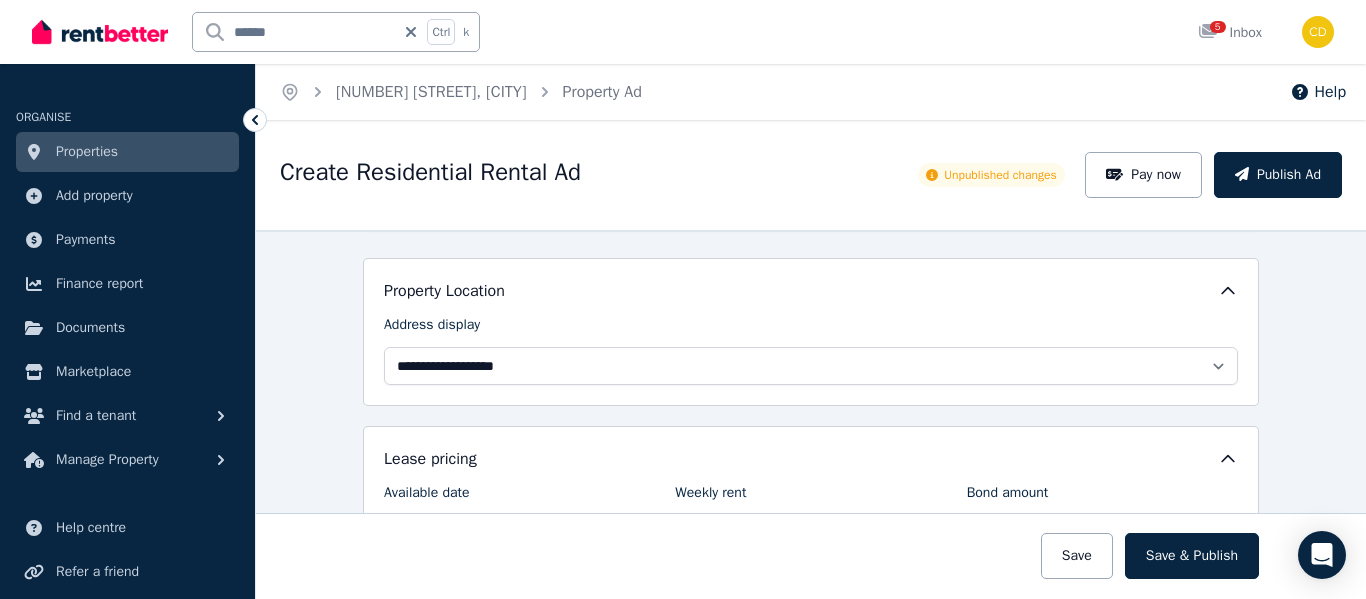 scroll, scrollTop: 200, scrollLeft: 0, axis: vertical 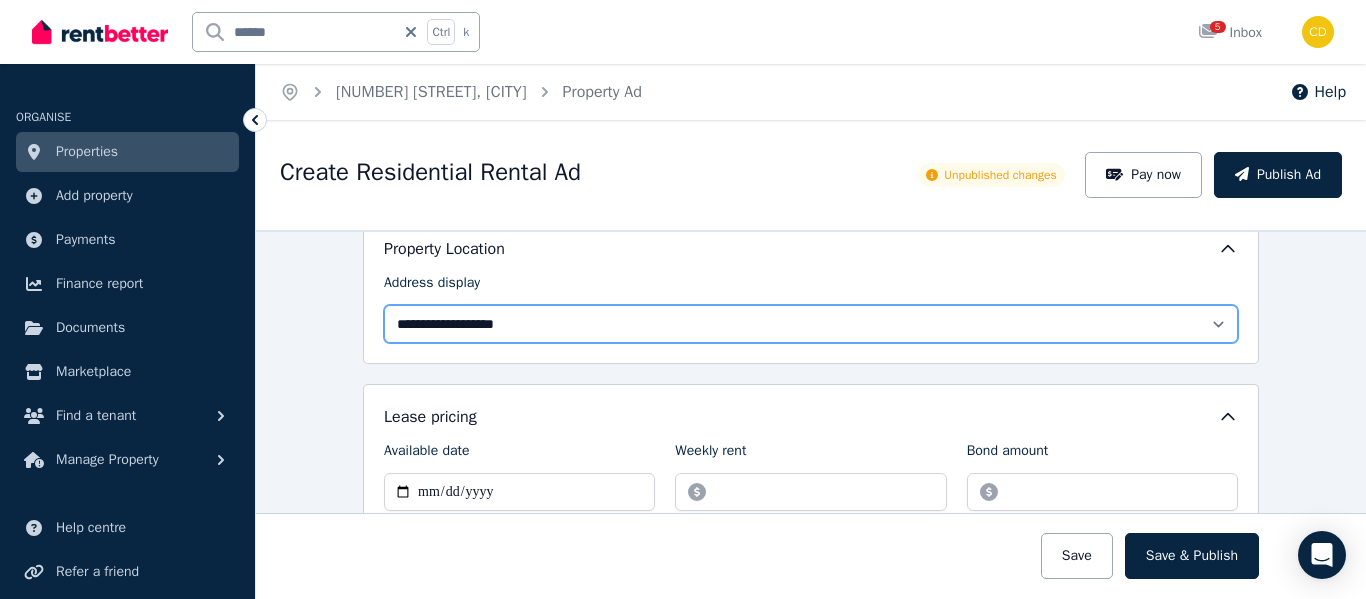 click on "**********" at bounding box center (811, 324) 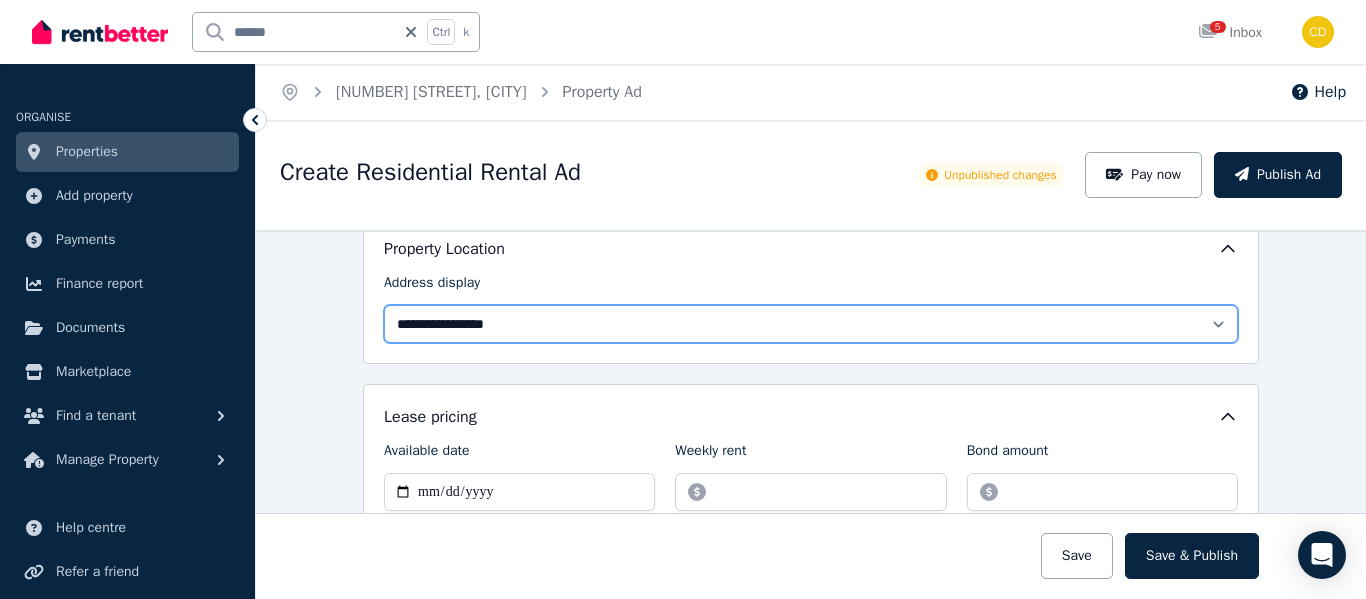 click on "**********" at bounding box center [811, 324] 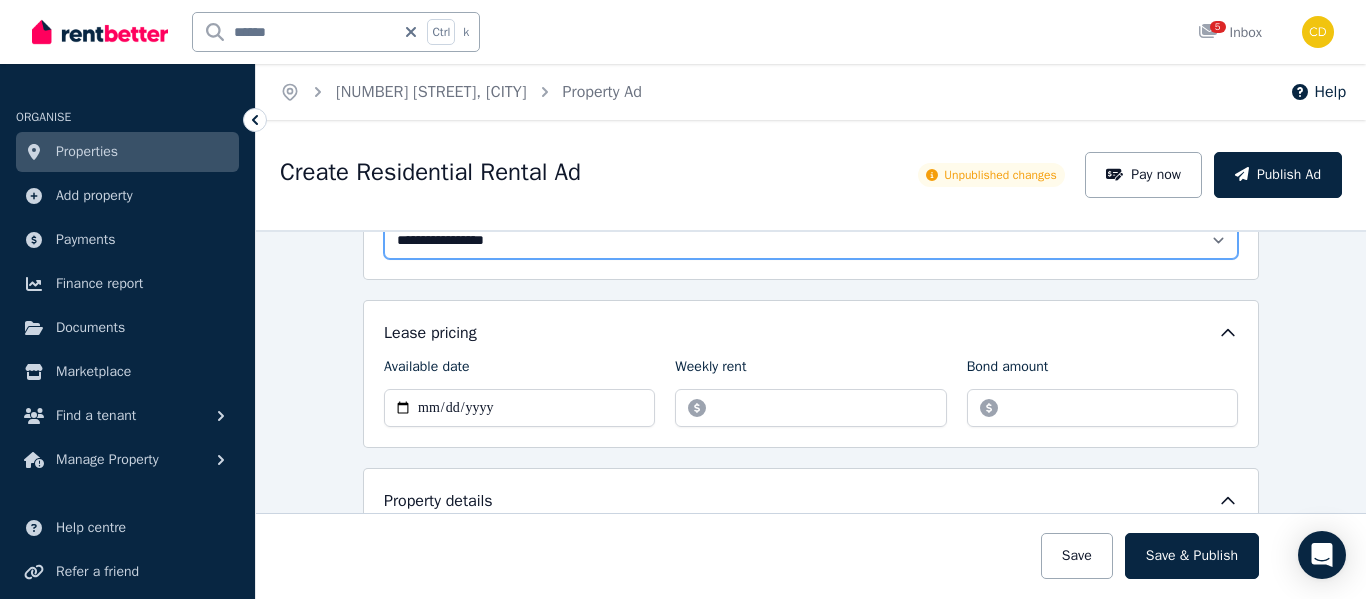 scroll, scrollTop: 306, scrollLeft: 0, axis: vertical 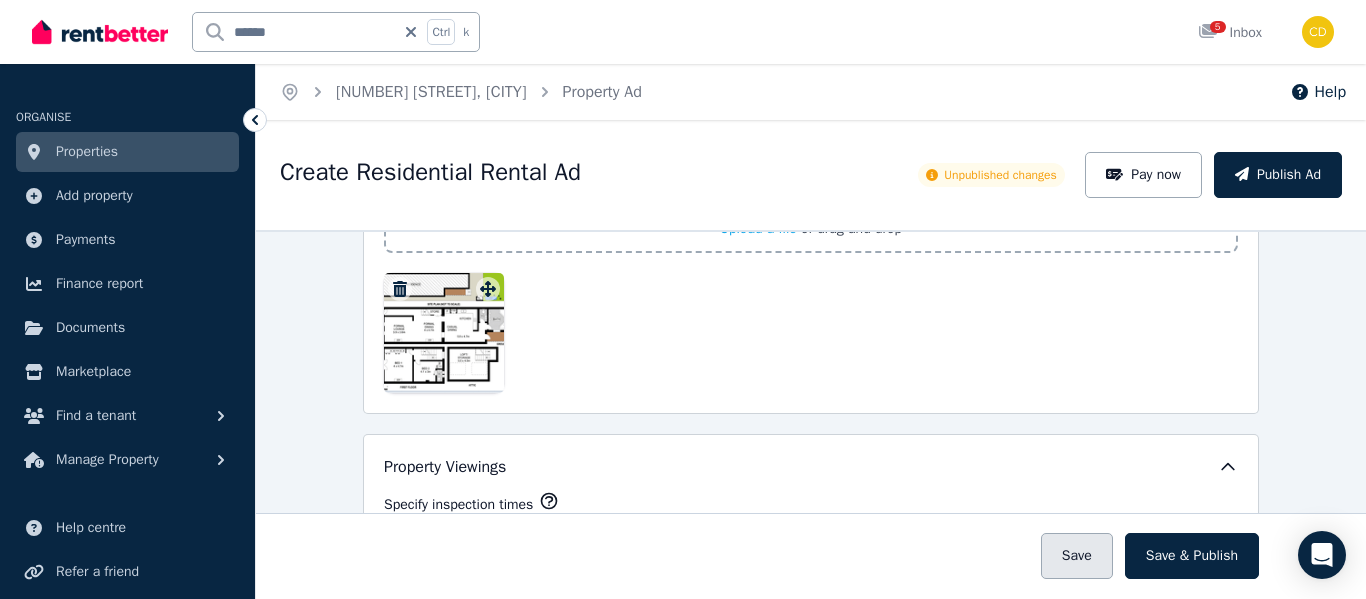 click on "Save" at bounding box center (1077, 556) 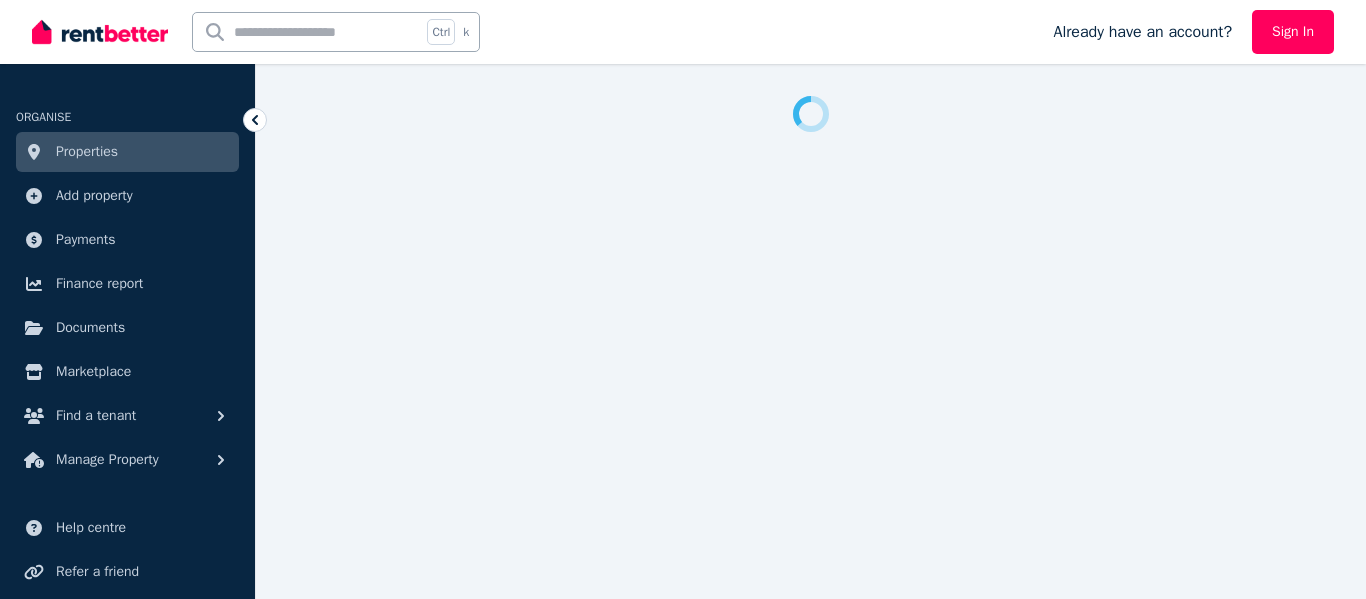 scroll, scrollTop: 0, scrollLeft: 0, axis: both 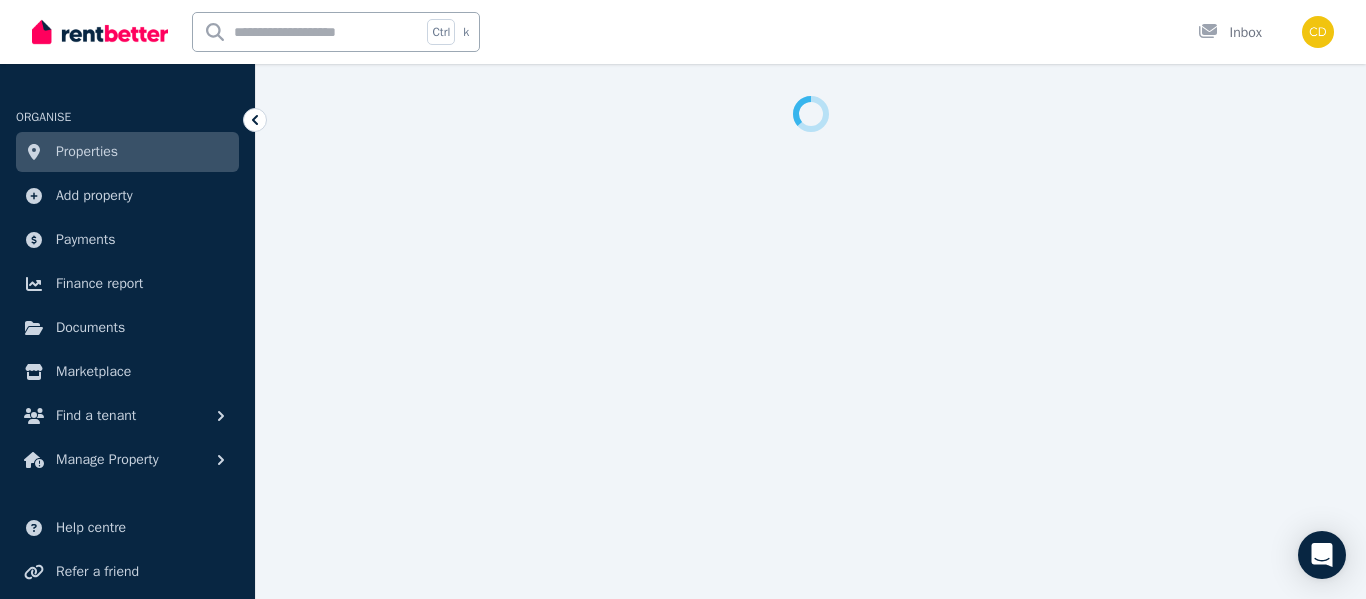select on "**********" 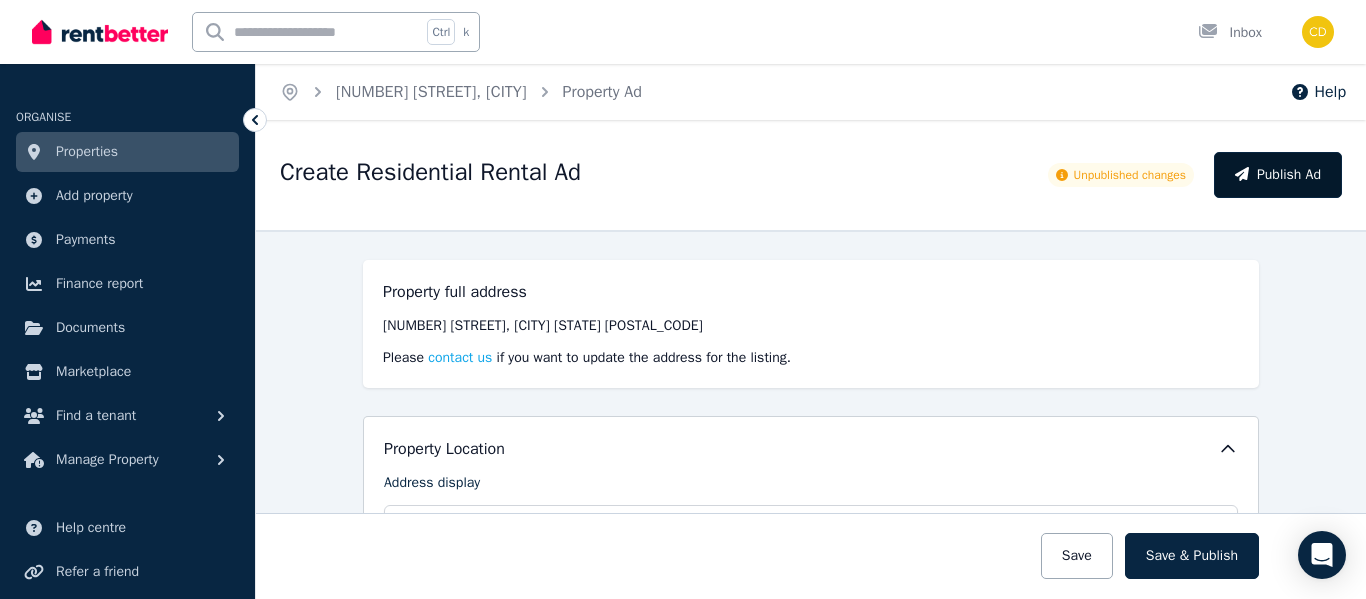 click on "Publish Ad" at bounding box center (1278, 175) 